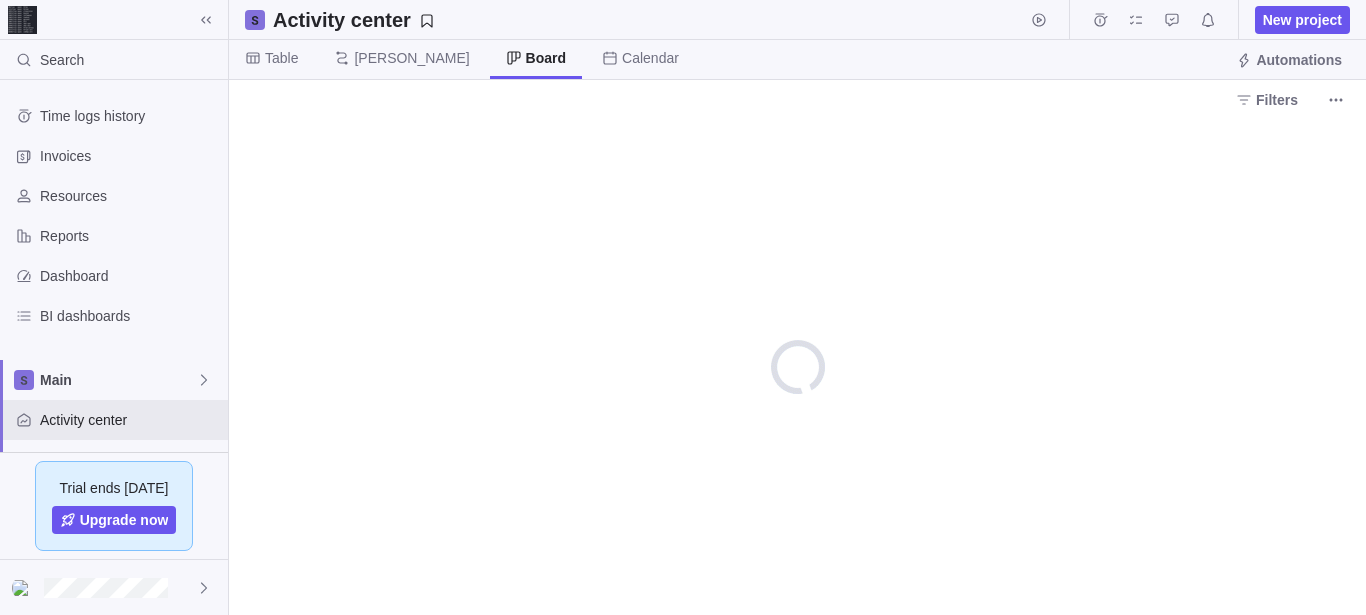 scroll, scrollTop: 0, scrollLeft: 0, axis: both 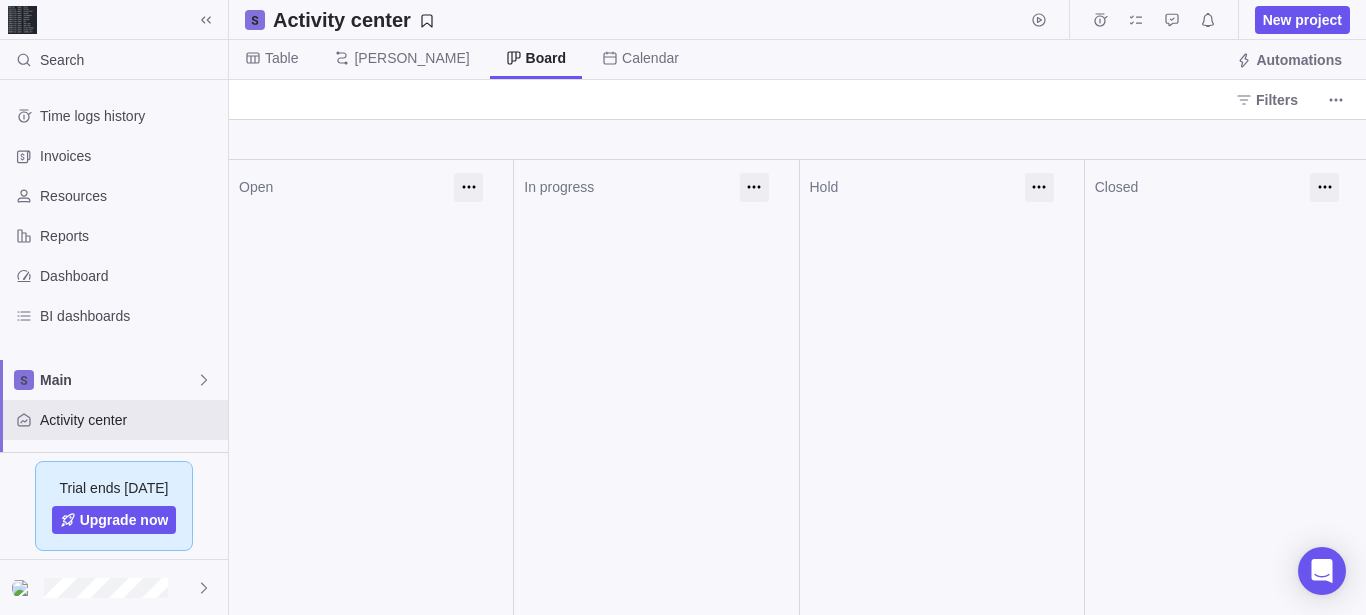 click at bounding box center (371, 229) 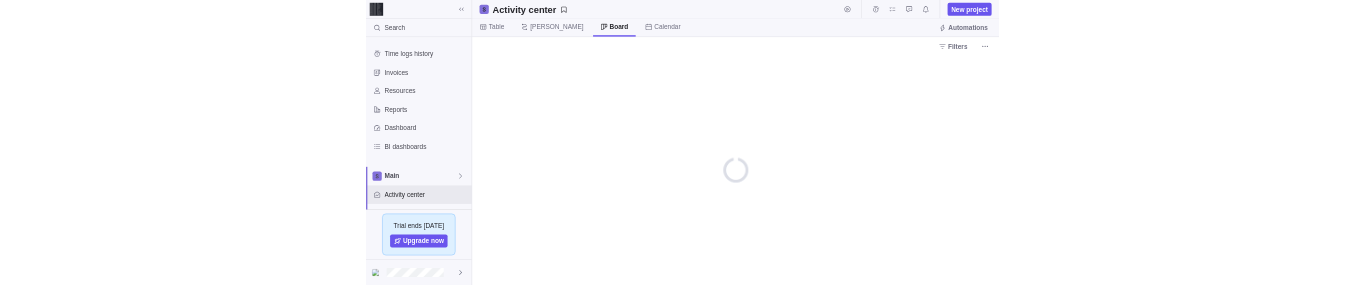 scroll, scrollTop: 0, scrollLeft: 0, axis: both 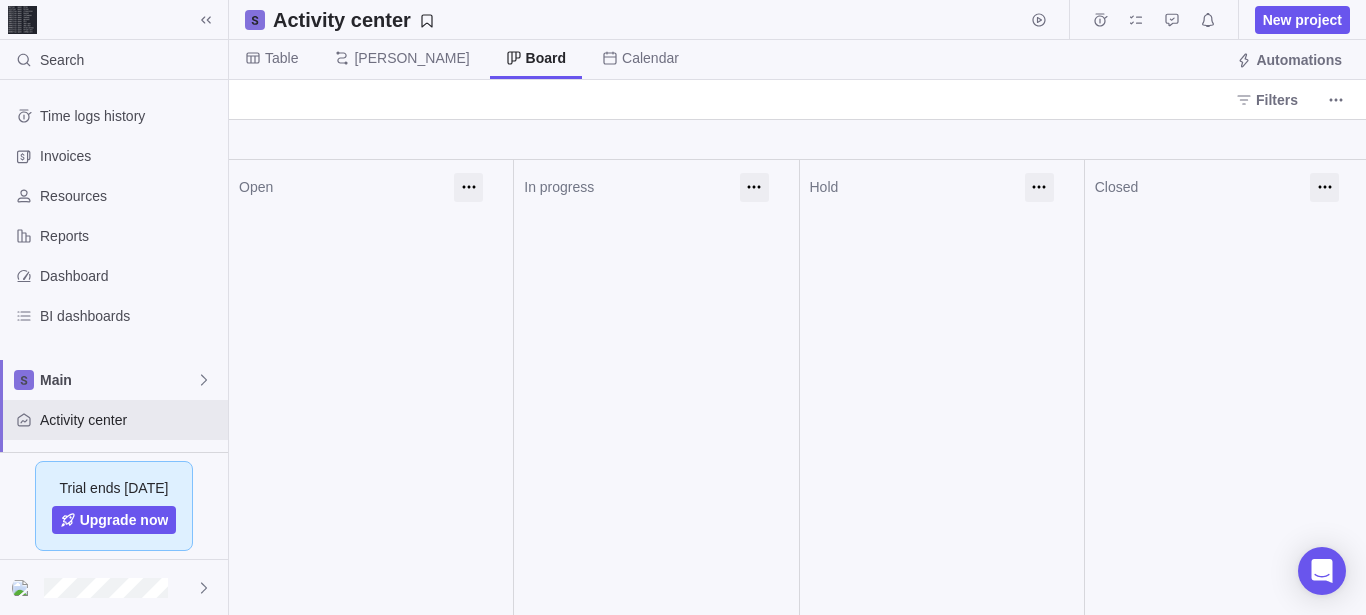 click on "Open" at bounding box center (371, 387) 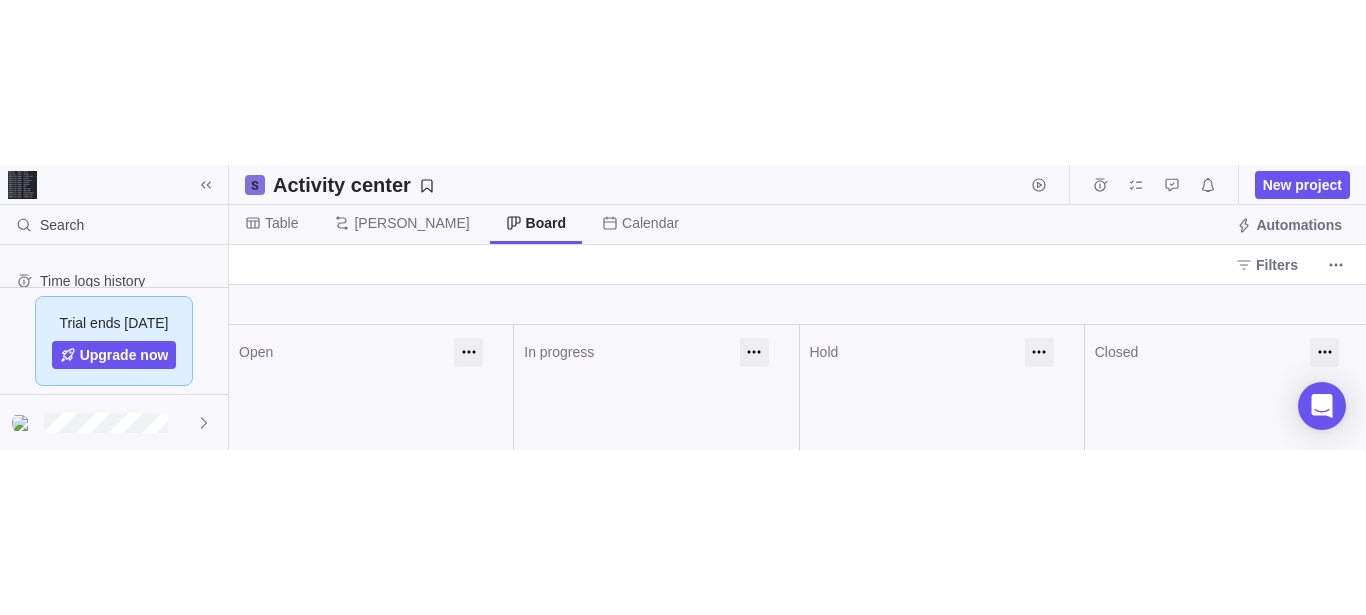 scroll, scrollTop: 26, scrollLeft: 0, axis: vertical 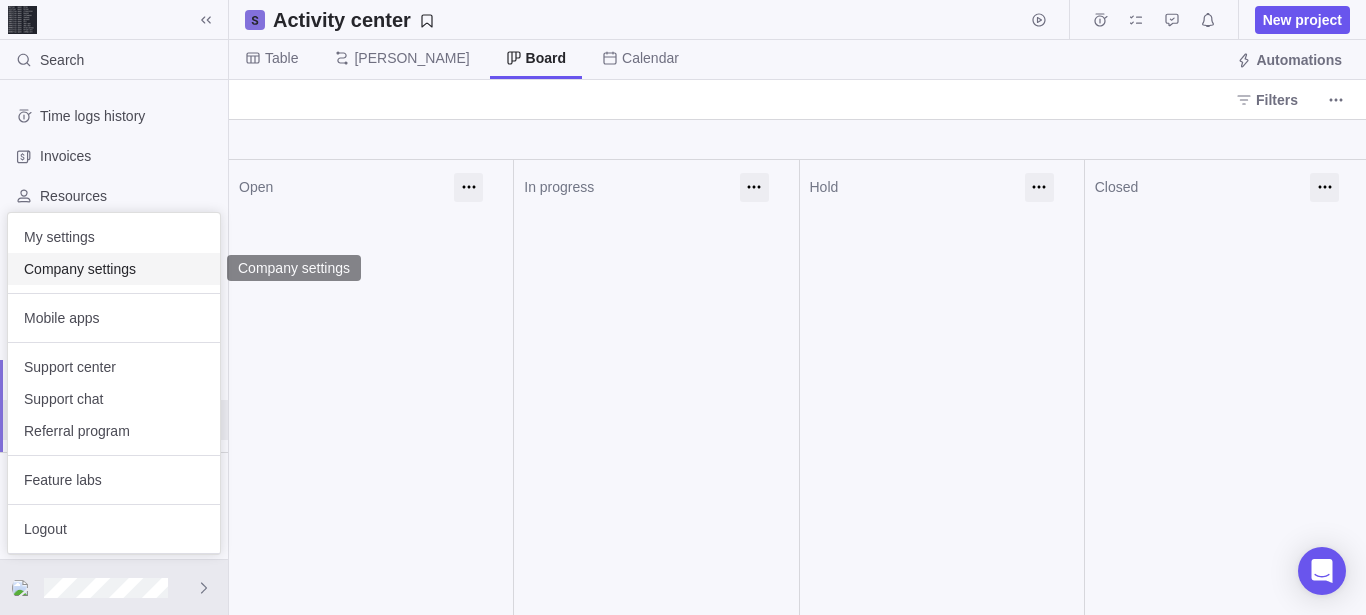 click on "Company settings" at bounding box center (114, 269) 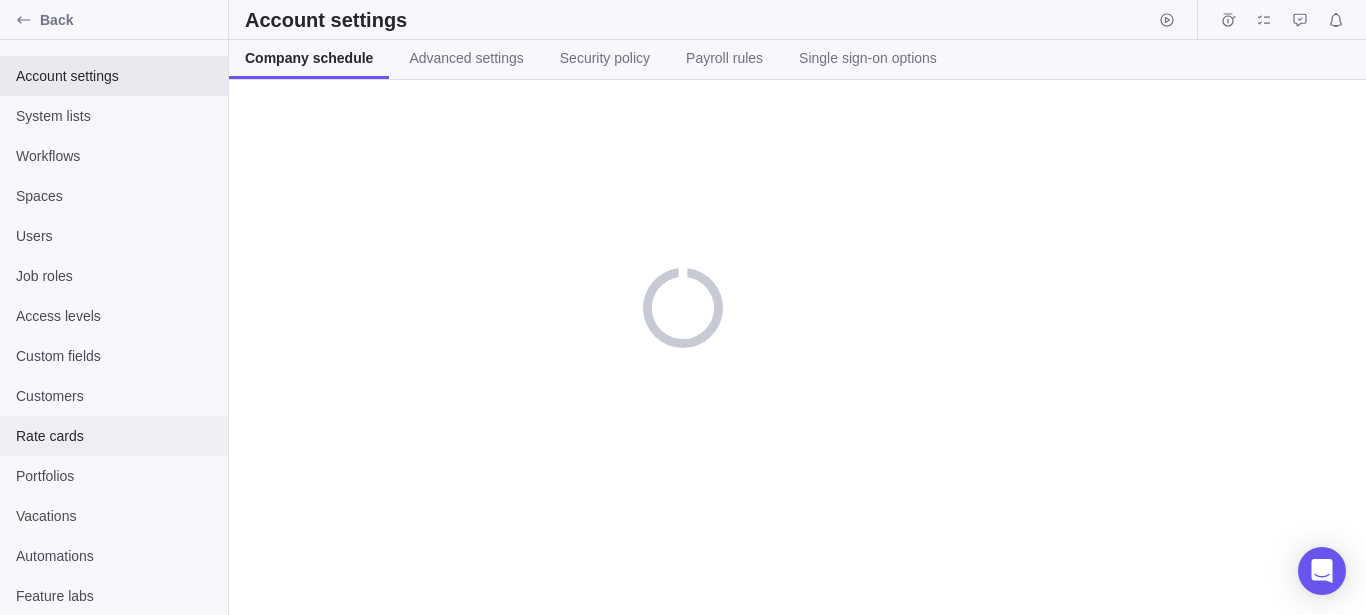 scroll, scrollTop: 1, scrollLeft: 0, axis: vertical 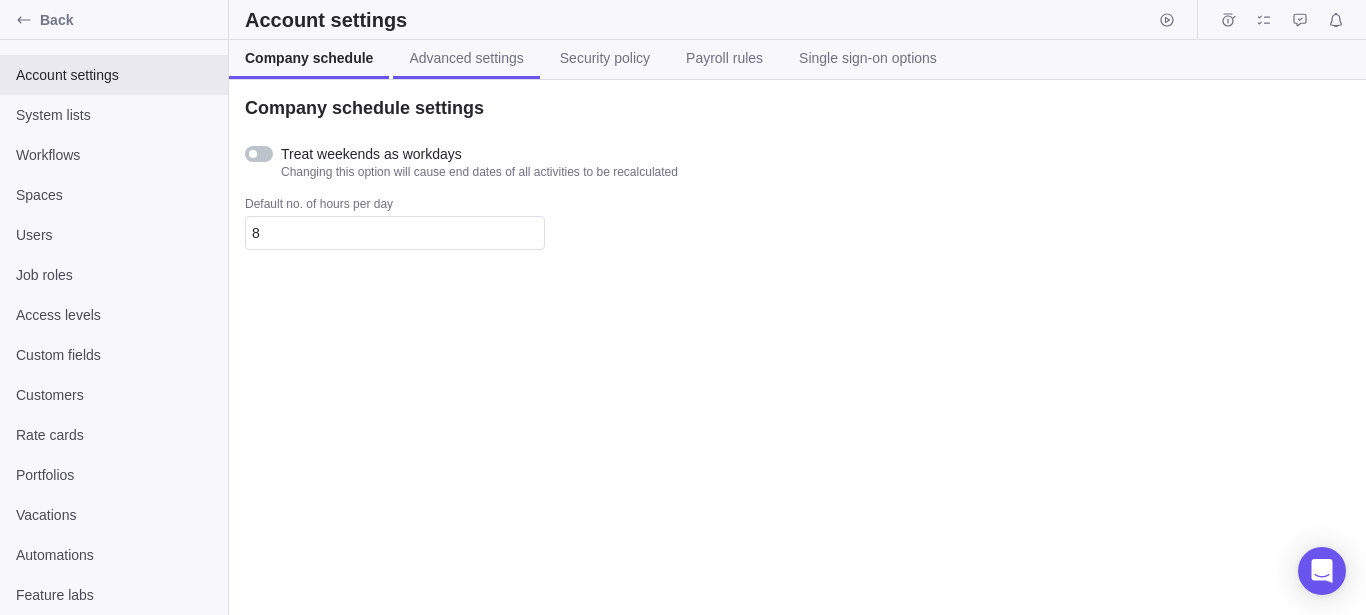 click on "Advanced settings" at bounding box center [466, 58] 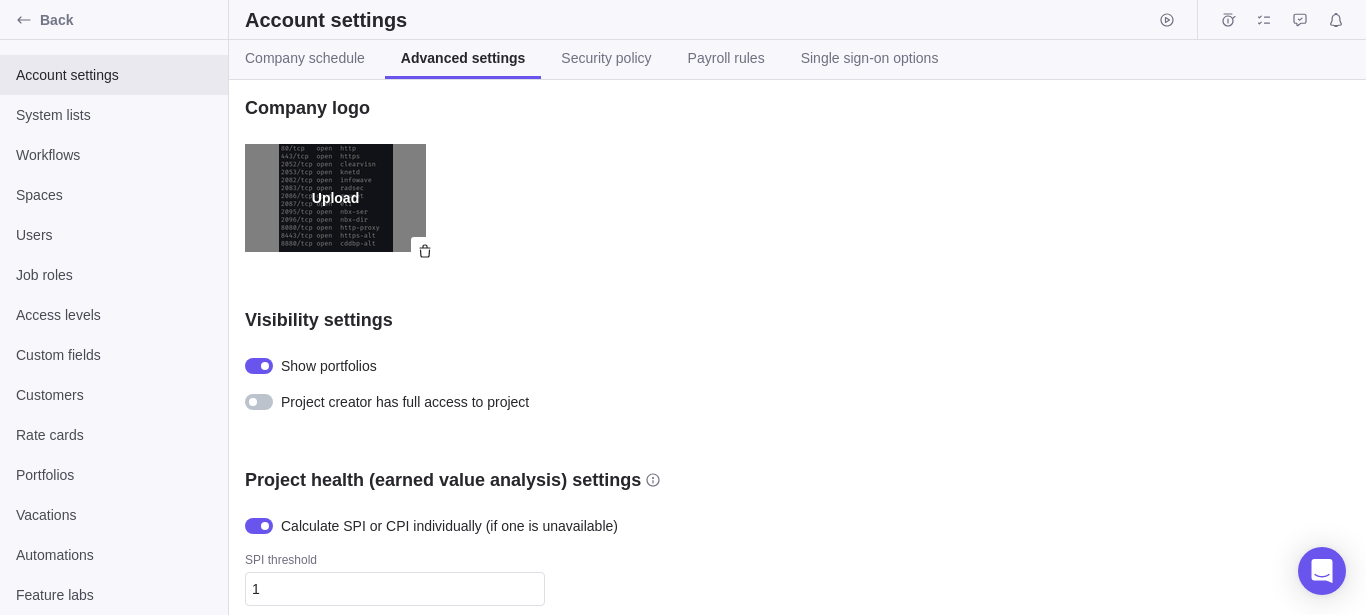 click on "Upload" at bounding box center [335, 198] 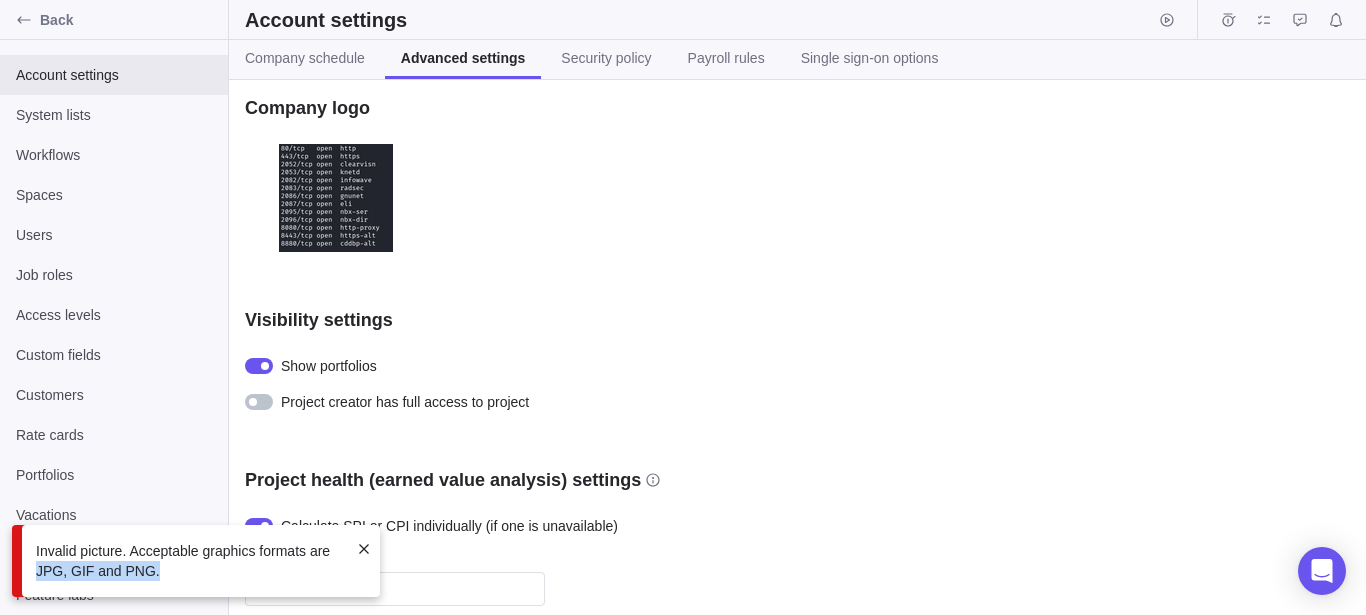 drag, startPoint x: 133, startPoint y: 571, endPoint x: 33, endPoint y: 569, distance: 100.02 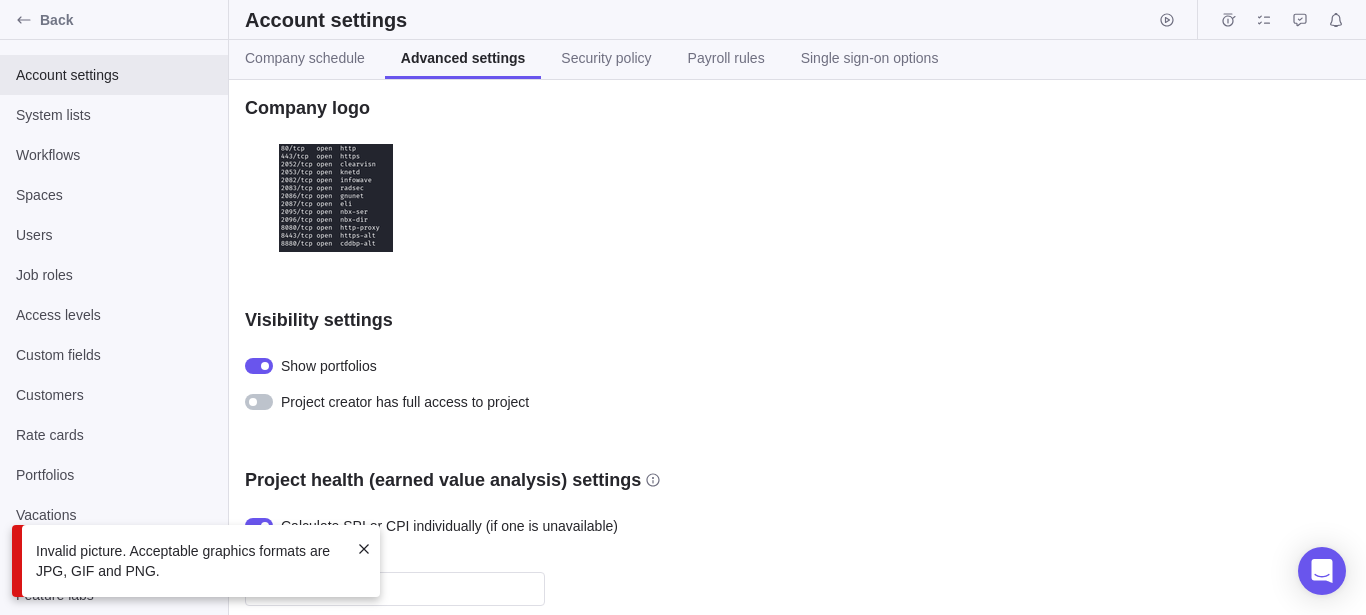 click on "Invalid picture. Acceptable graphics formats are JPG, GIF and PNG." at bounding box center [192, 561] 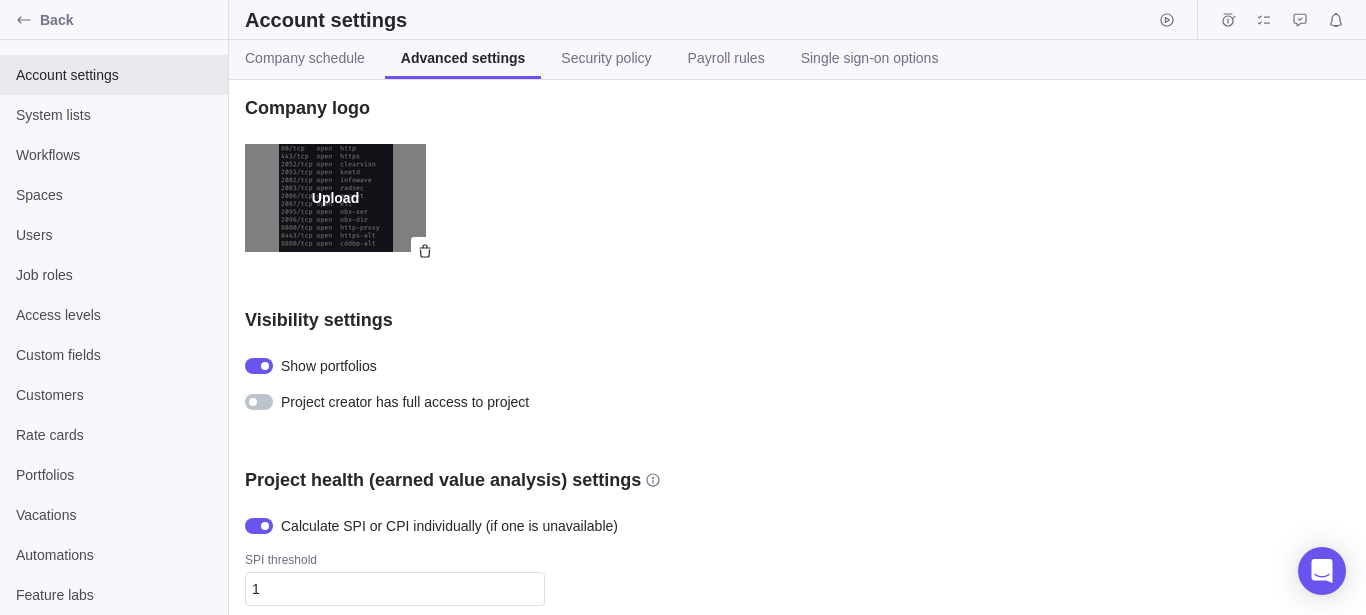 click on "Upload" at bounding box center [335, 198] 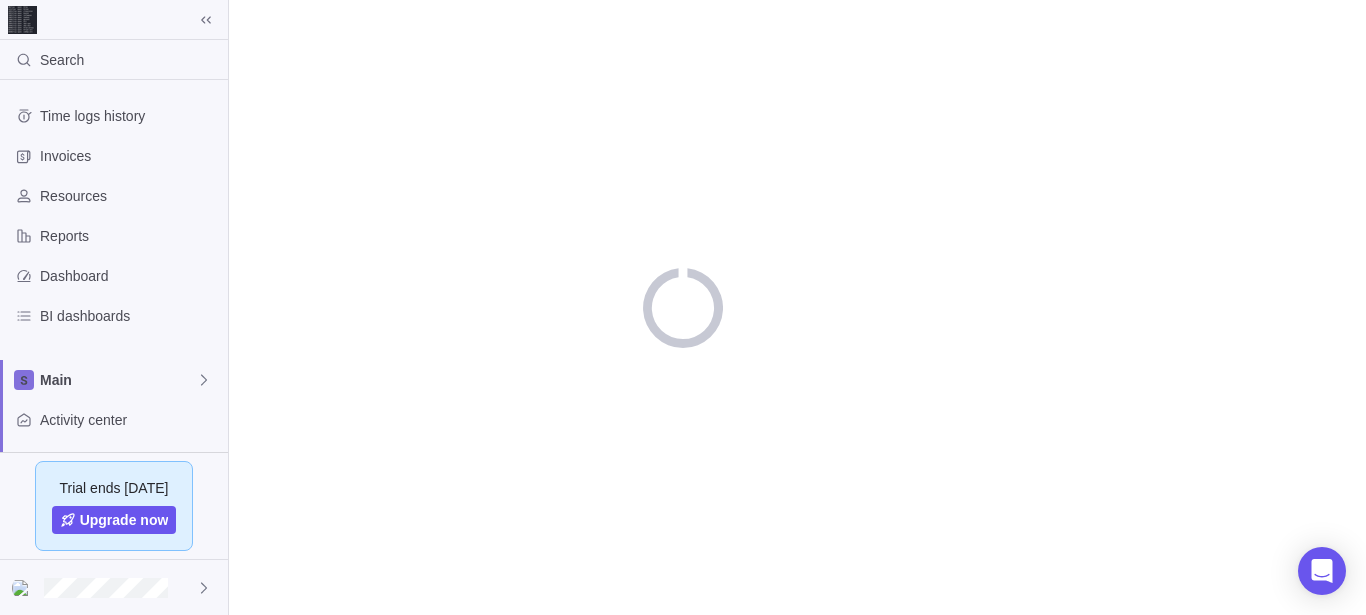 scroll, scrollTop: 0, scrollLeft: 0, axis: both 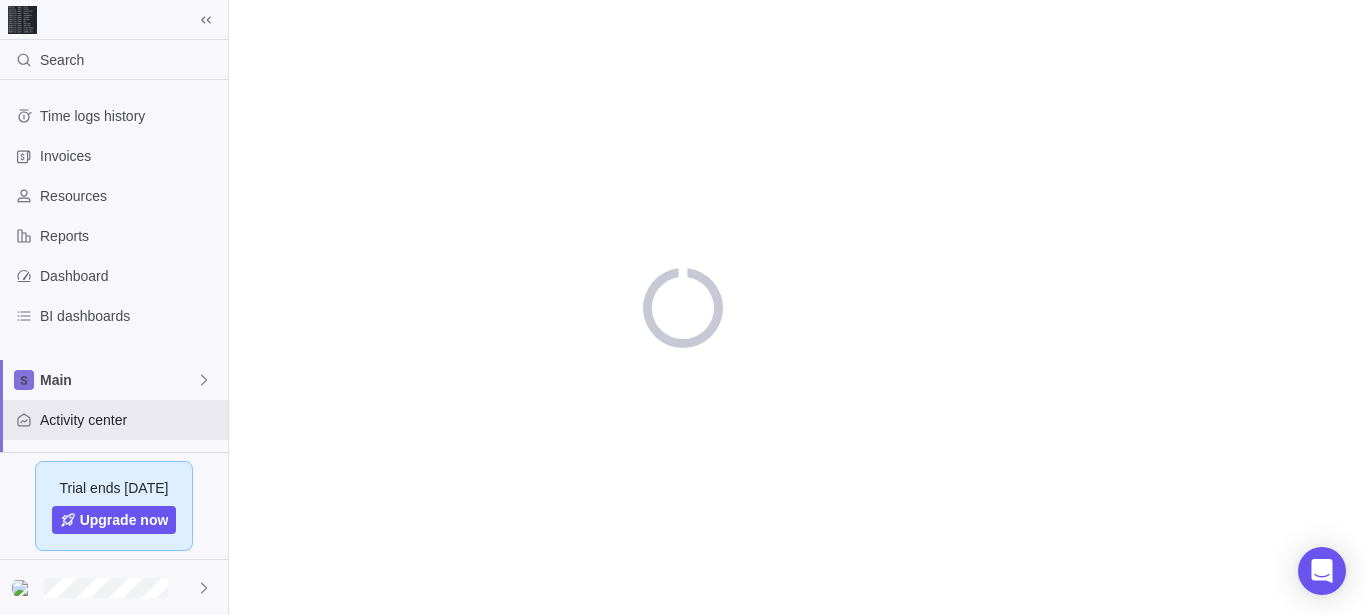 click on "Search Time logs history Invoices Resources Reports Dashboard BI dashboards Main Activity center Custom forms Saved views Get Started Project Financials Flat Fee Project Financials T&M Upcoming Milestones Trial ends in 14 days Upgrade now" at bounding box center (683, 307) 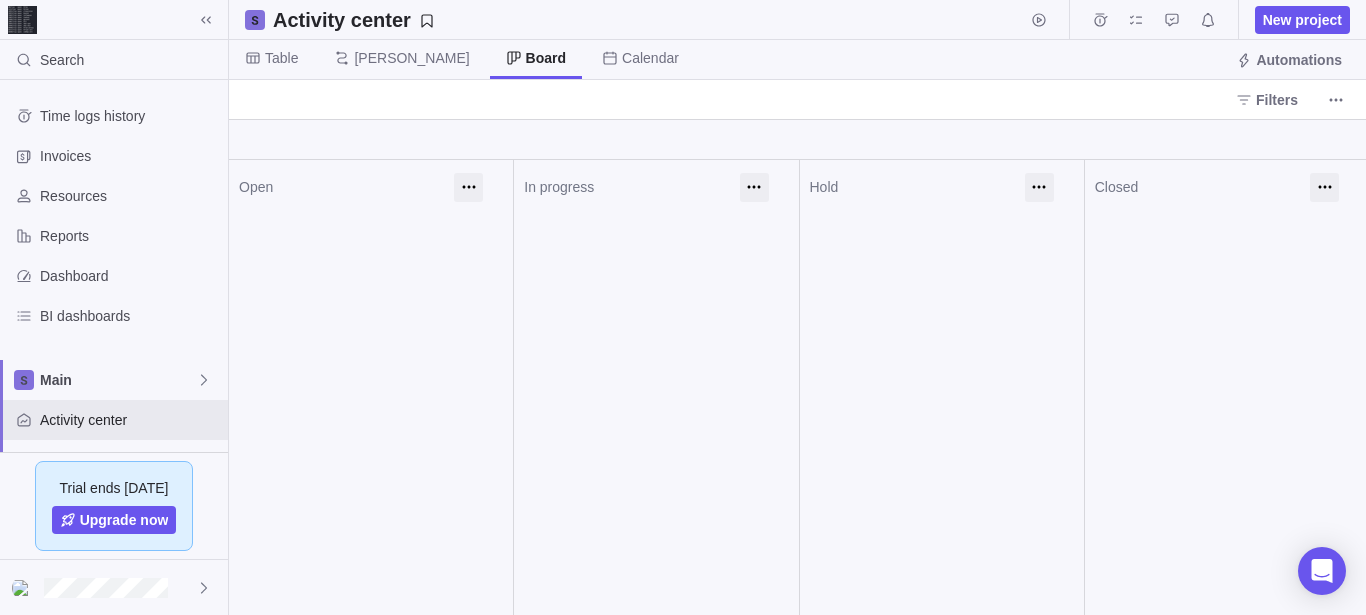click at bounding box center [22, 20] 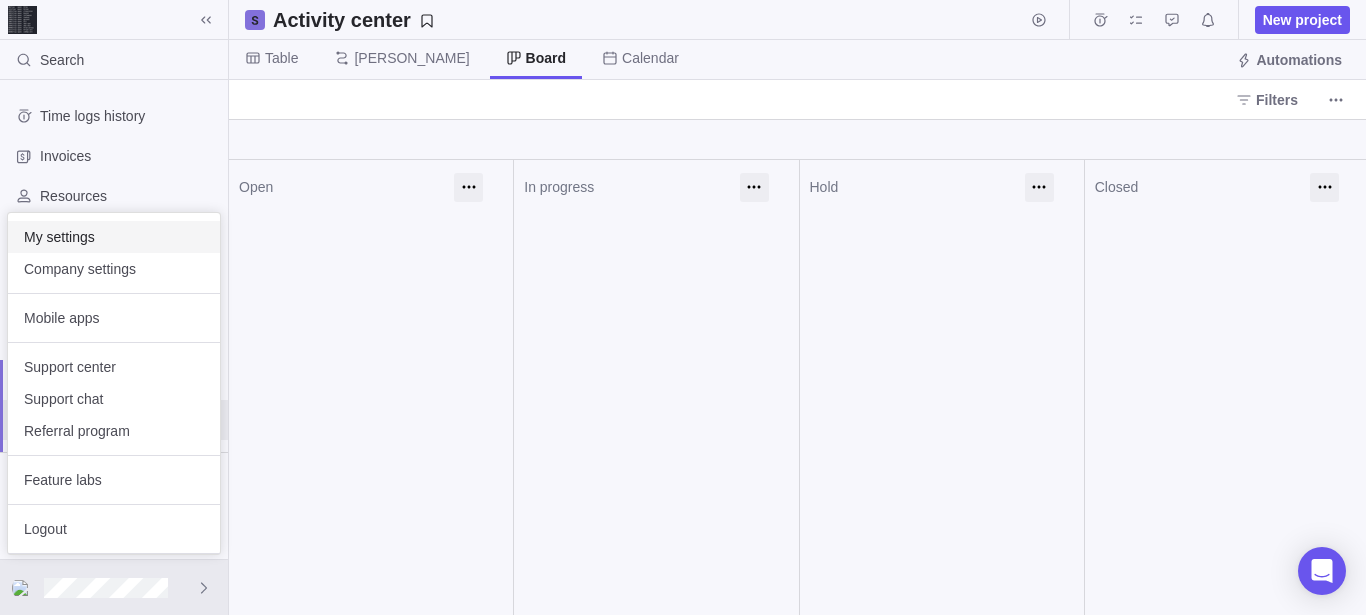click on "My settings" at bounding box center [114, 237] 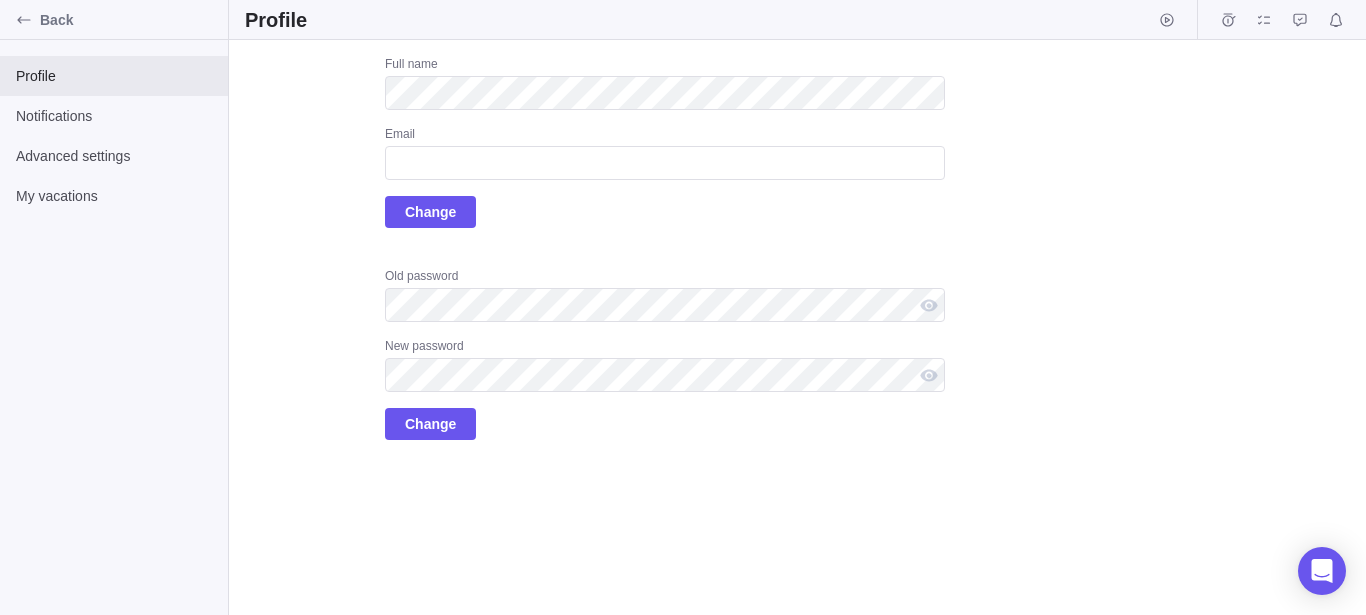 click on "Upload Full name Email Change Old password New password Change" at bounding box center (595, 248) 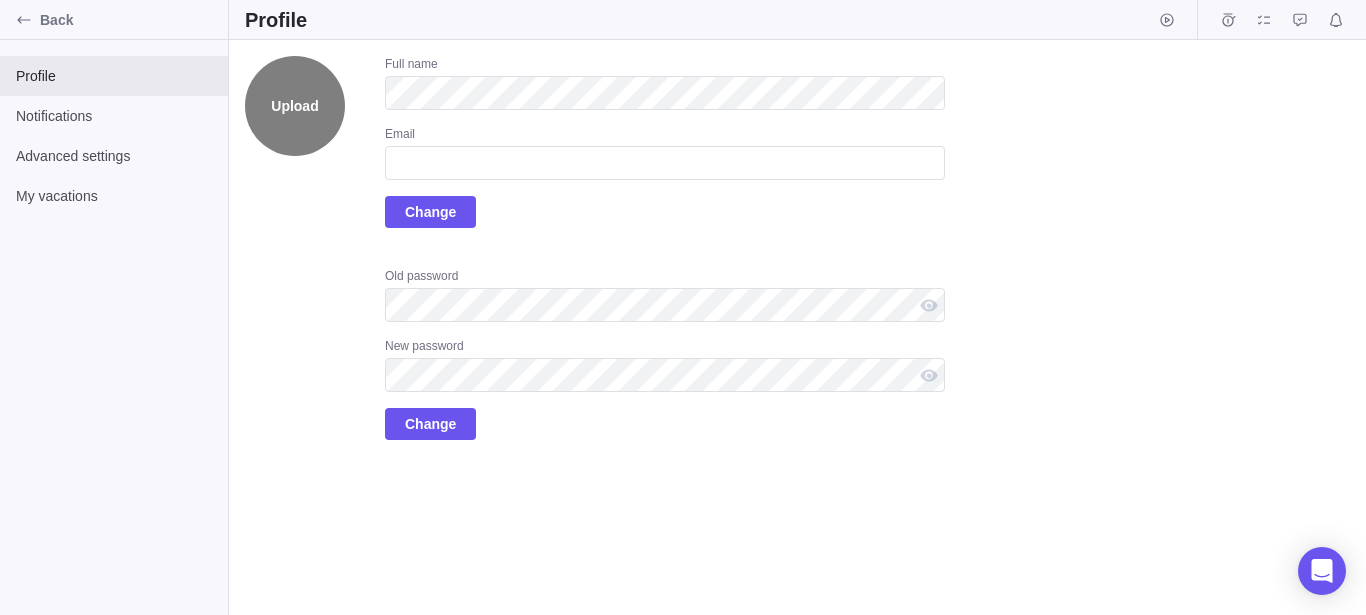 click on "Upload" at bounding box center (295, 106) 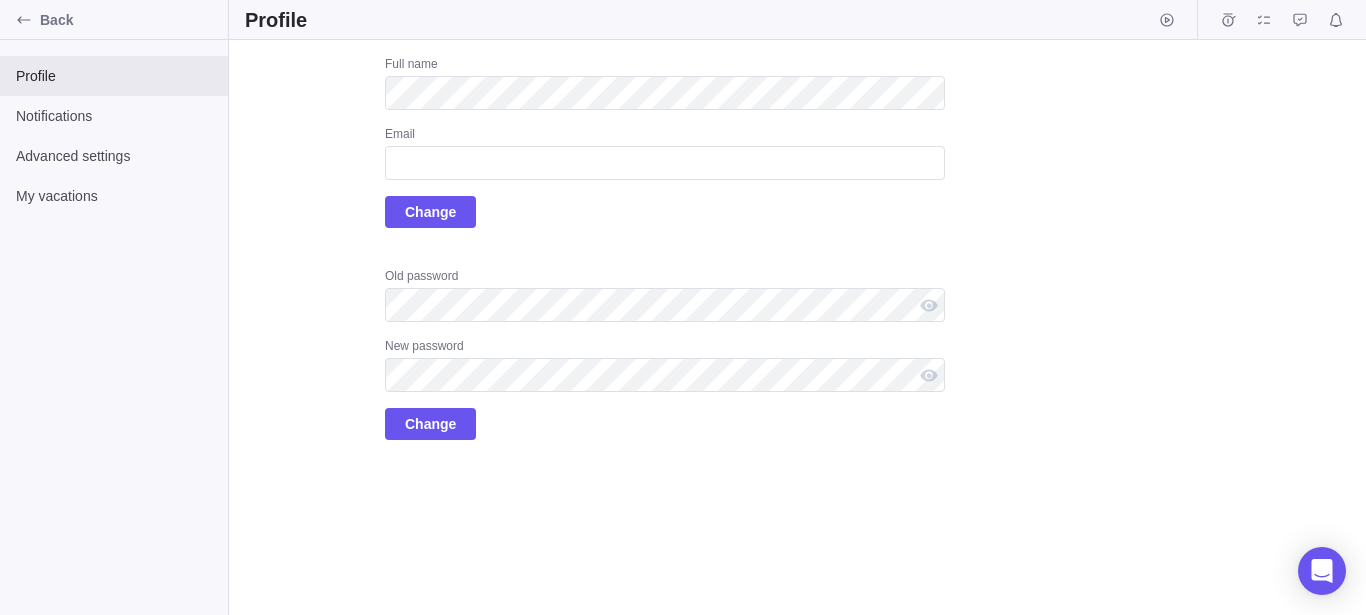 click on "Upload Full name Email Change Old password New password Change" at bounding box center [595, 248] 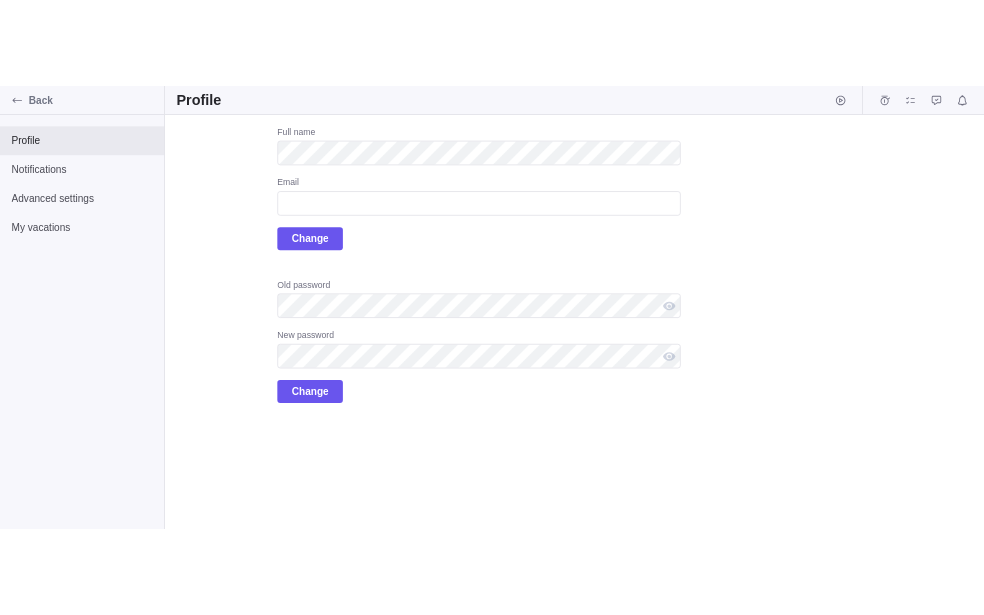 scroll, scrollTop: 0, scrollLeft: 0, axis: both 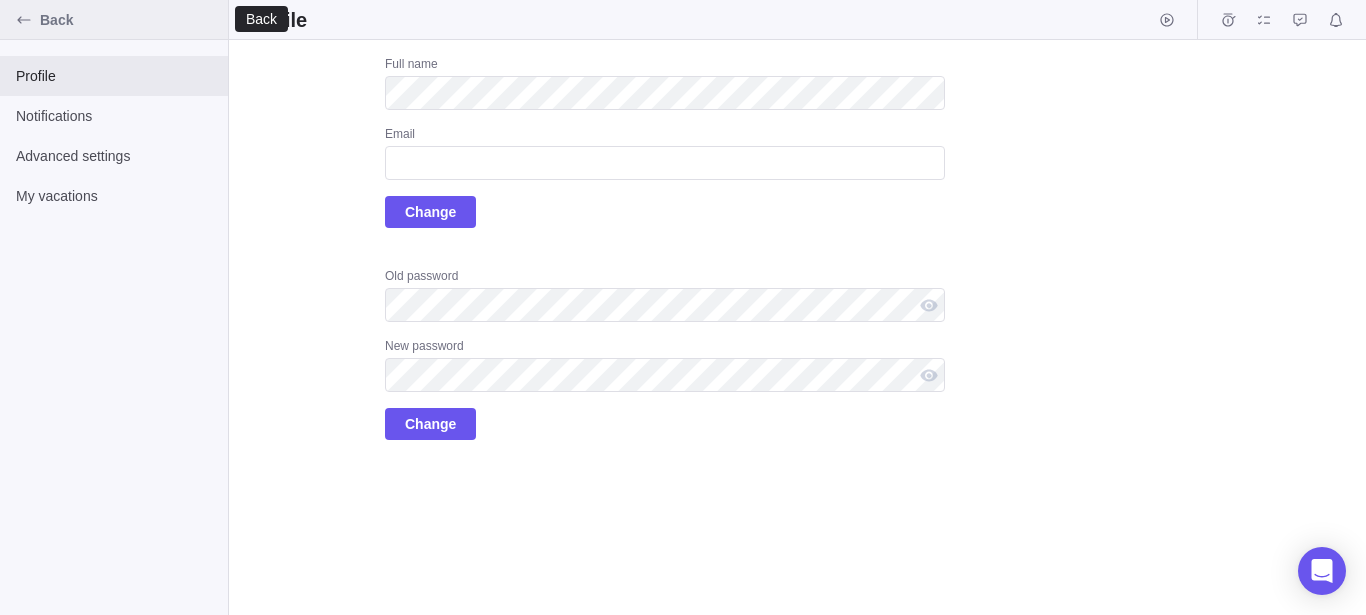 click at bounding box center (24, 20) 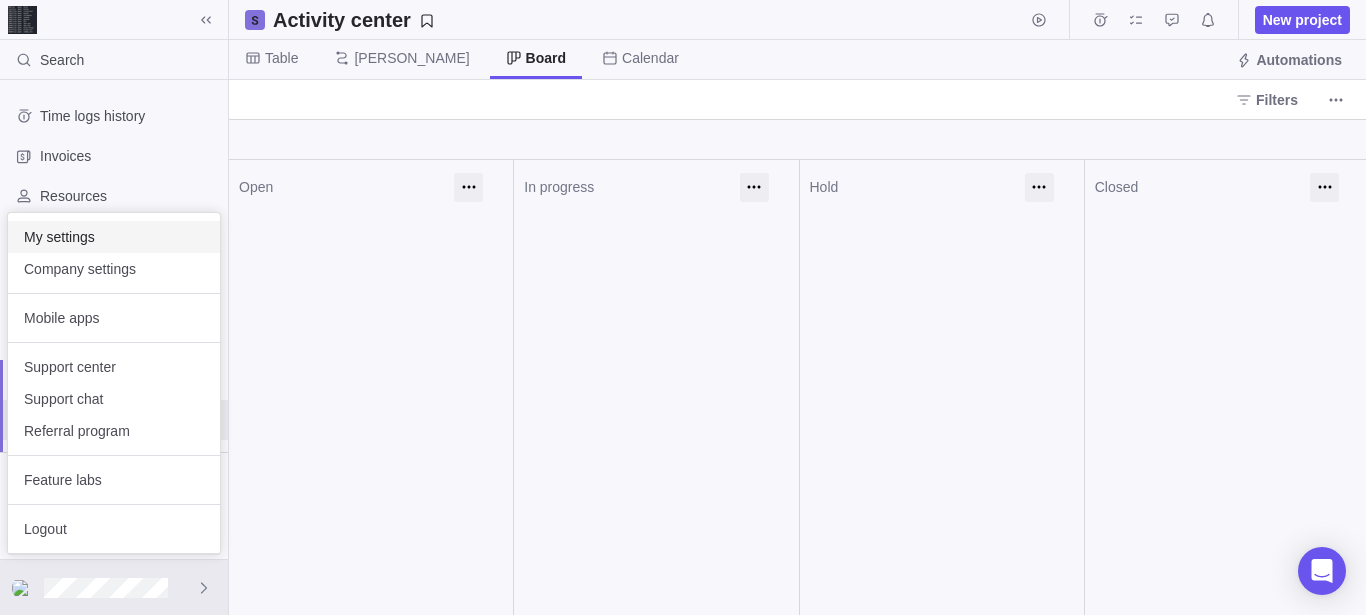 click on "My settings" at bounding box center (114, 237) 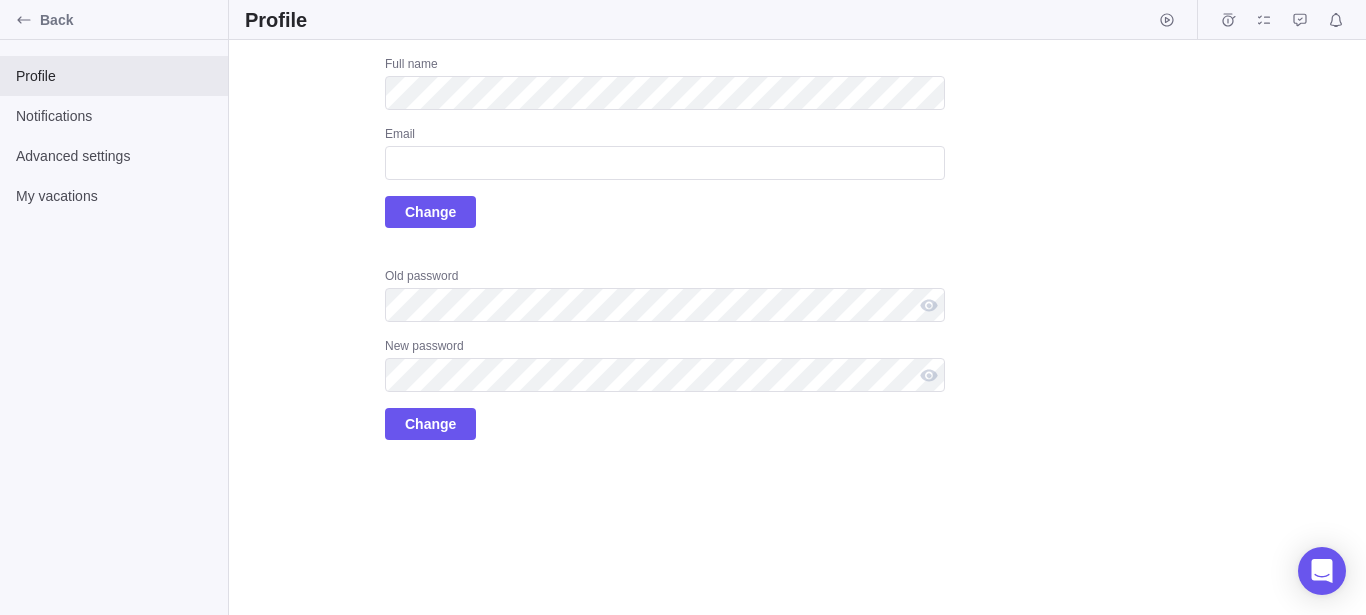 click on "Upload Full name Email Change Old password New password Change" at bounding box center (595, 248) 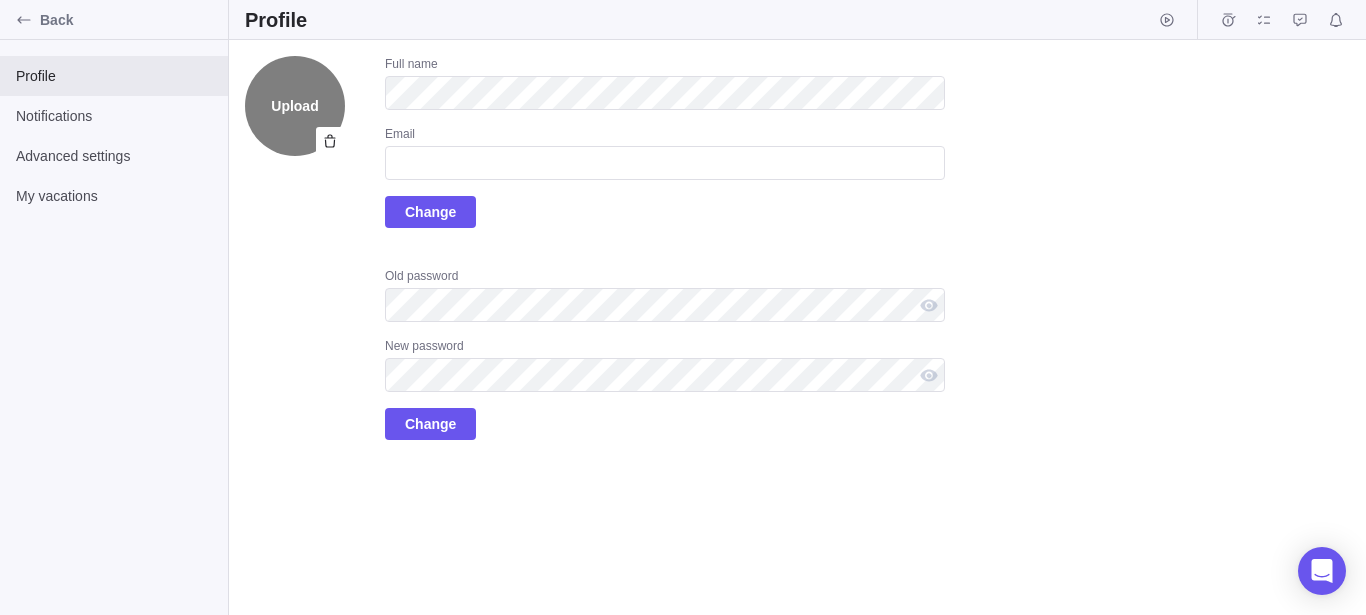 click on "Upload" at bounding box center (295, 106) 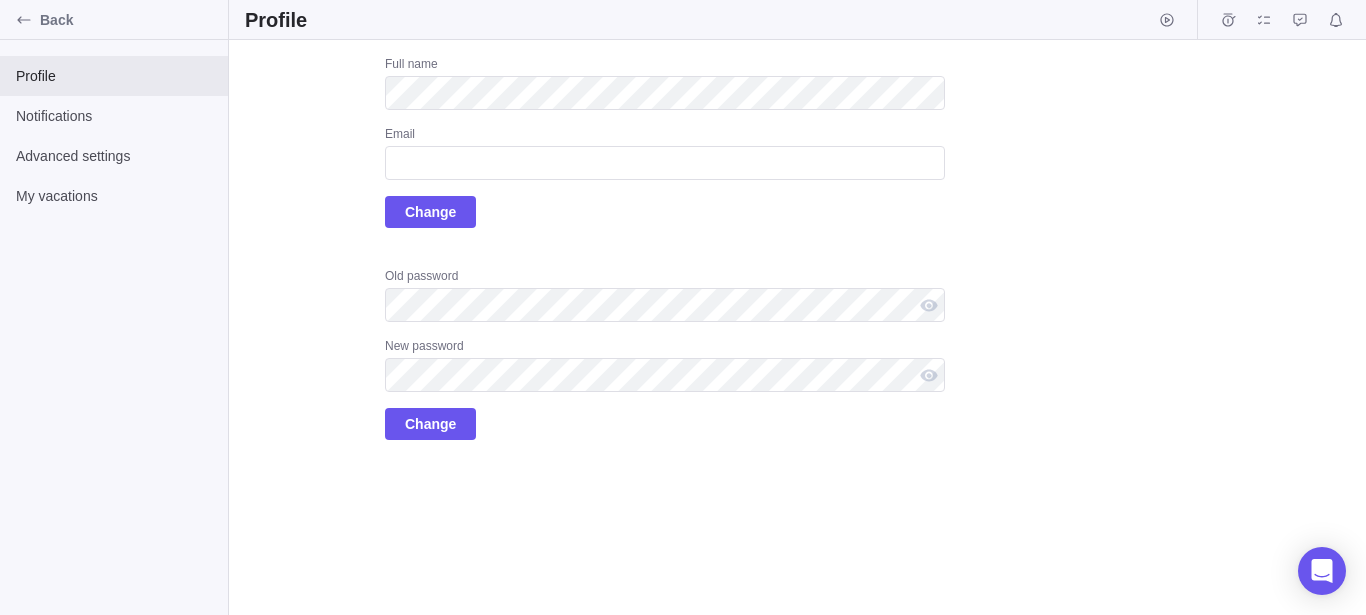 click on "Upload Full name Email Change Old password New password Change" at bounding box center [595, 248] 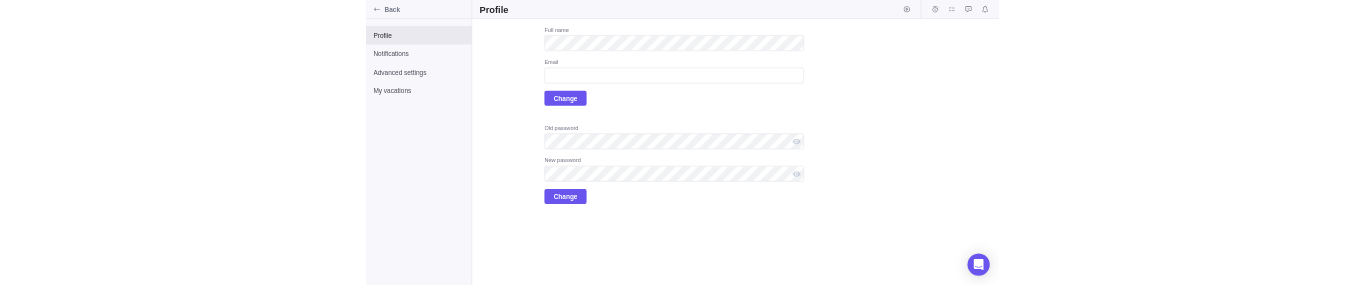 scroll, scrollTop: 0, scrollLeft: 0, axis: both 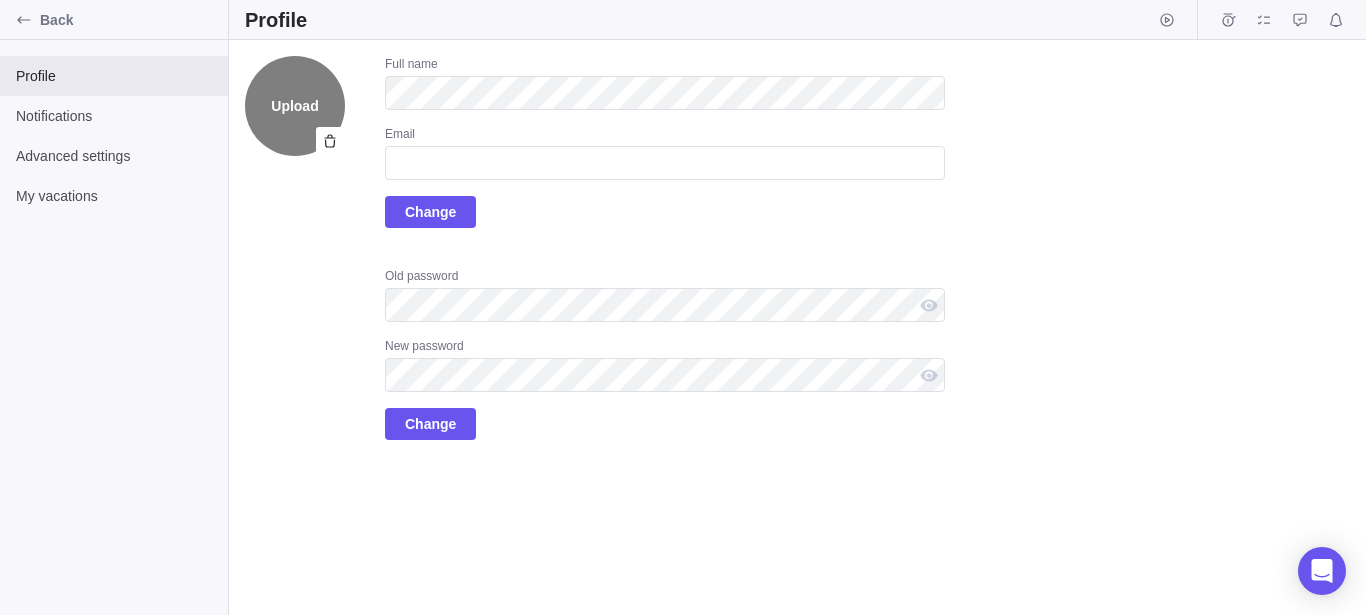click on "Upload" at bounding box center [295, 106] 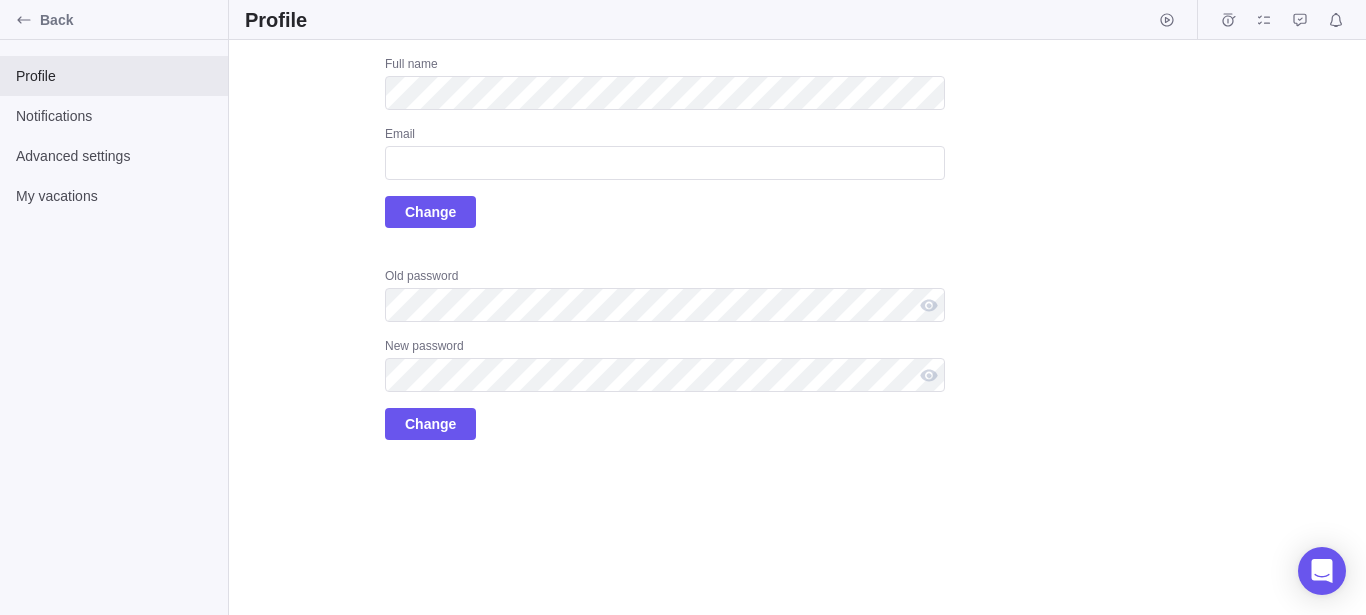 click on "Upload Full name Email Change Old password New password Change" at bounding box center [595, 248] 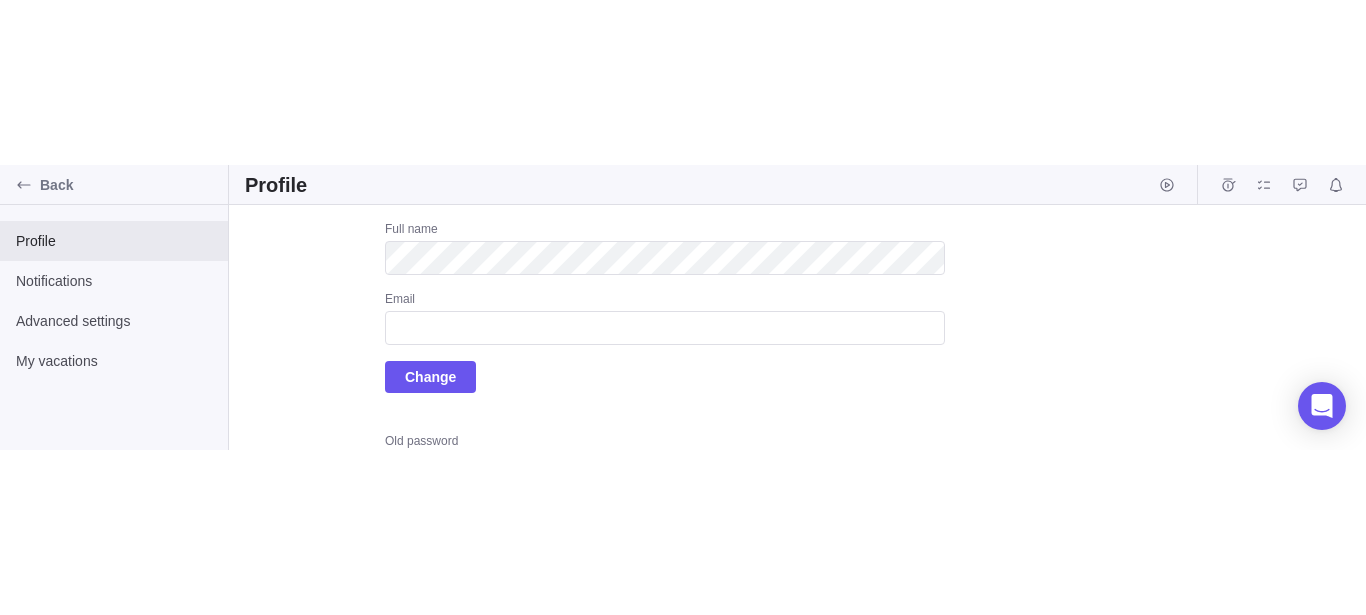 scroll, scrollTop: 0, scrollLeft: 0, axis: both 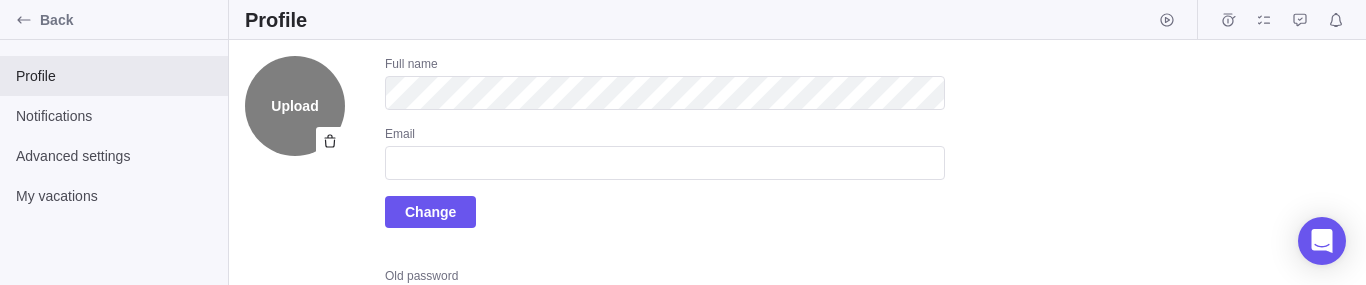click on "Upload" at bounding box center [295, 106] 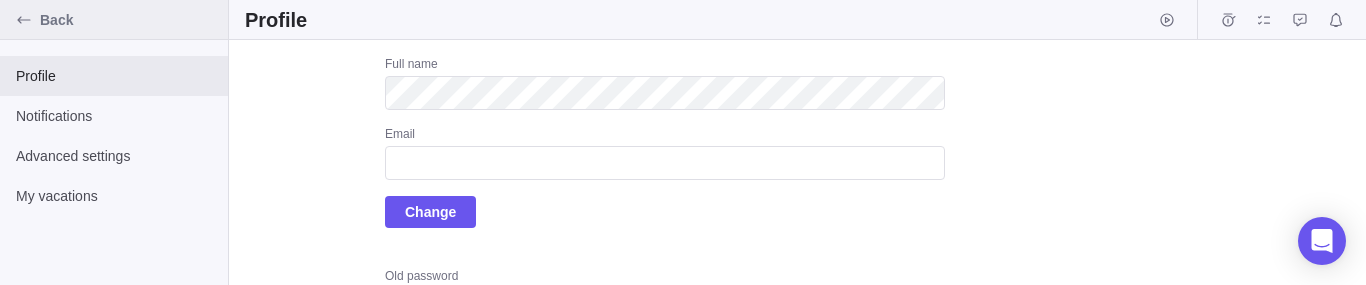 click at bounding box center [24, 20] 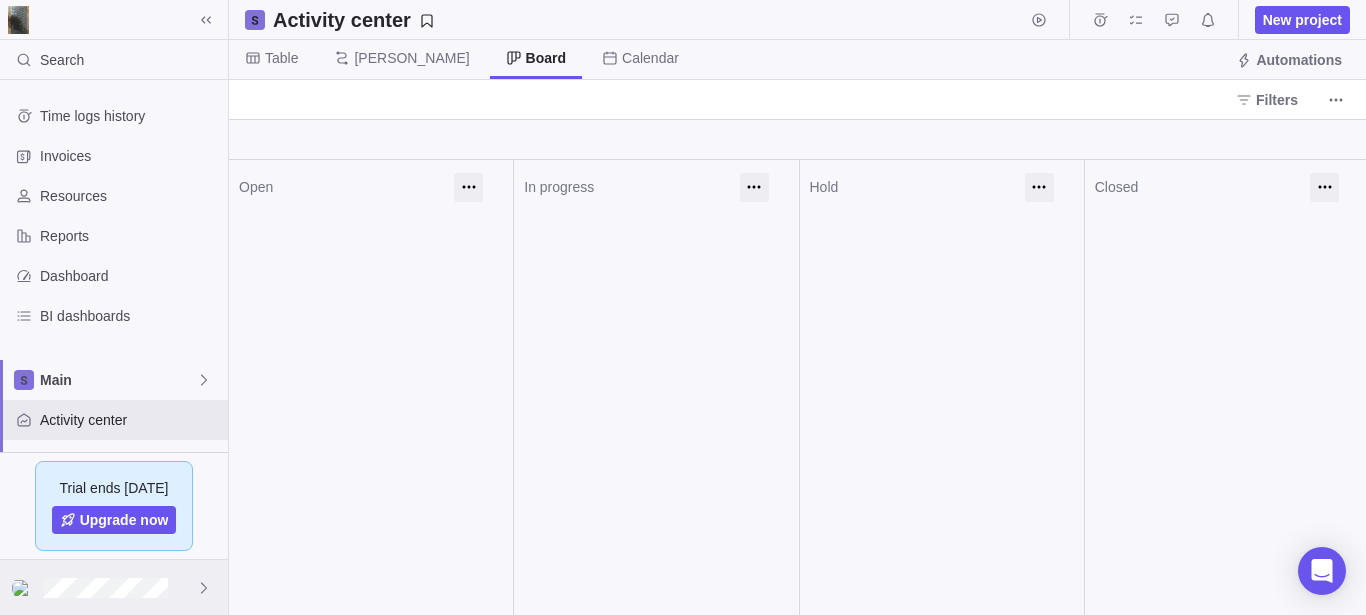 click at bounding box center (24, 588) 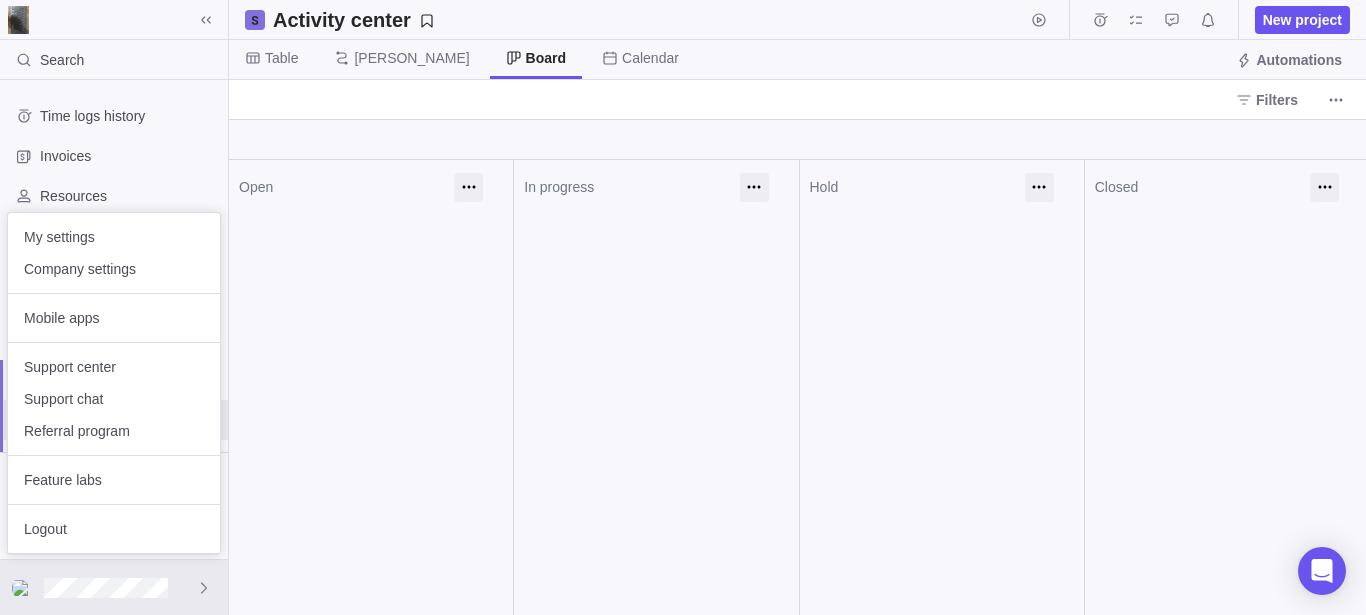 click on "Search Time logs history Invoices Resources Reports Dashboard BI dashboards Main Activity center Custom forms Saved views Get Started Project Financials Flat Fee Project Financials T&M Upcoming Milestones Trial ends [DATE] Upgrade now Activity center New project Table [PERSON_NAME] Board Calendar Automations Filters
Open
In progress
Hold
Closed
Filters Activity status Default Workflow Project status Default Workflow Activity priority Activity assignees Project start date Previous year Previous month Previous week [DATE] [DATE] This week This month This year Next week Next month Filter by period Previous year" at bounding box center (683, 307) 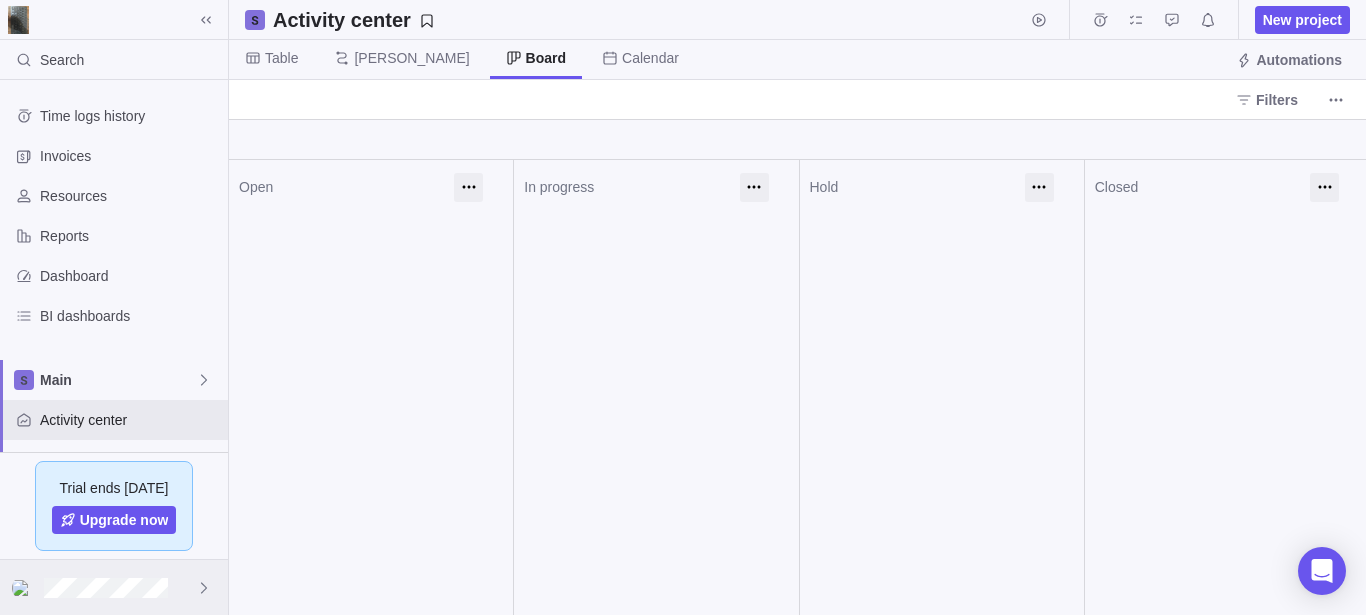 click at bounding box center (24, 588) 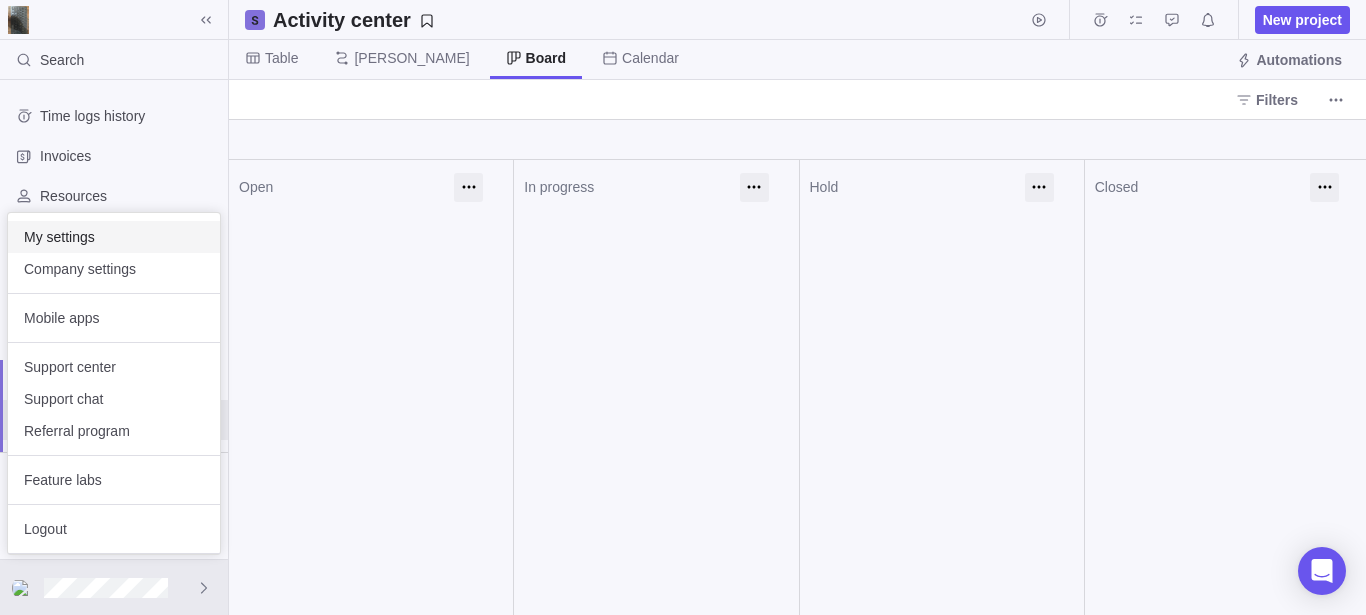 click on "My settings" at bounding box center (114, 237) 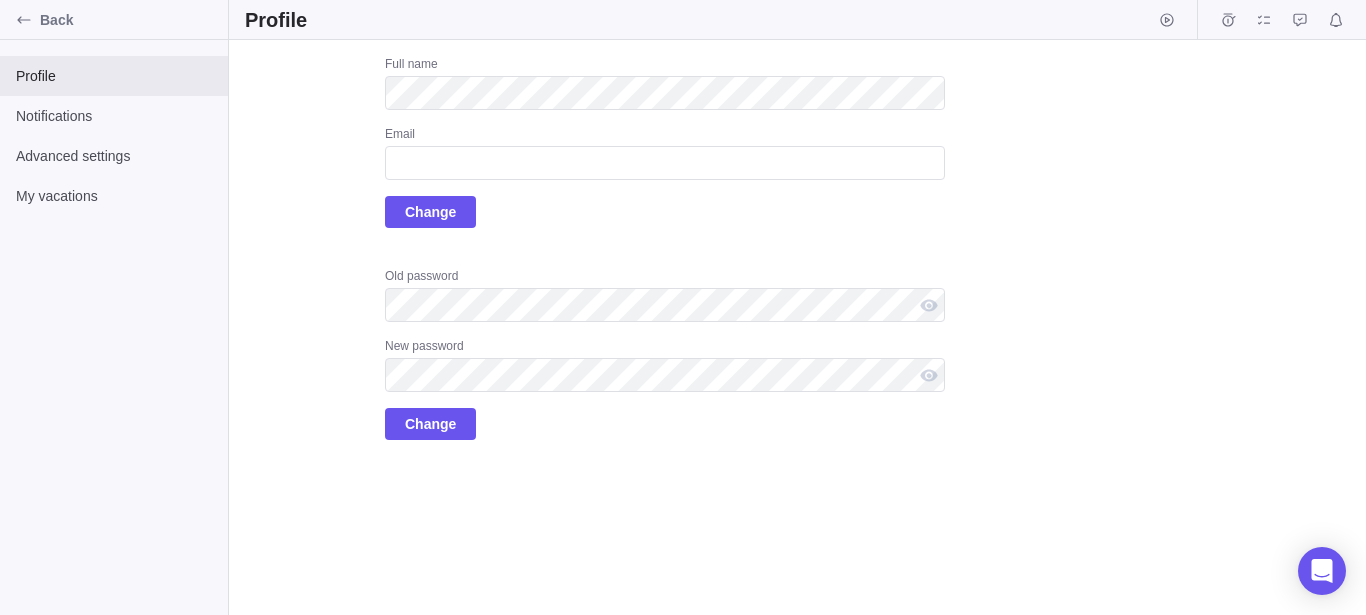 click on "Upload Full name Email Change Old password New password Change" at bounding box center (595, 248) 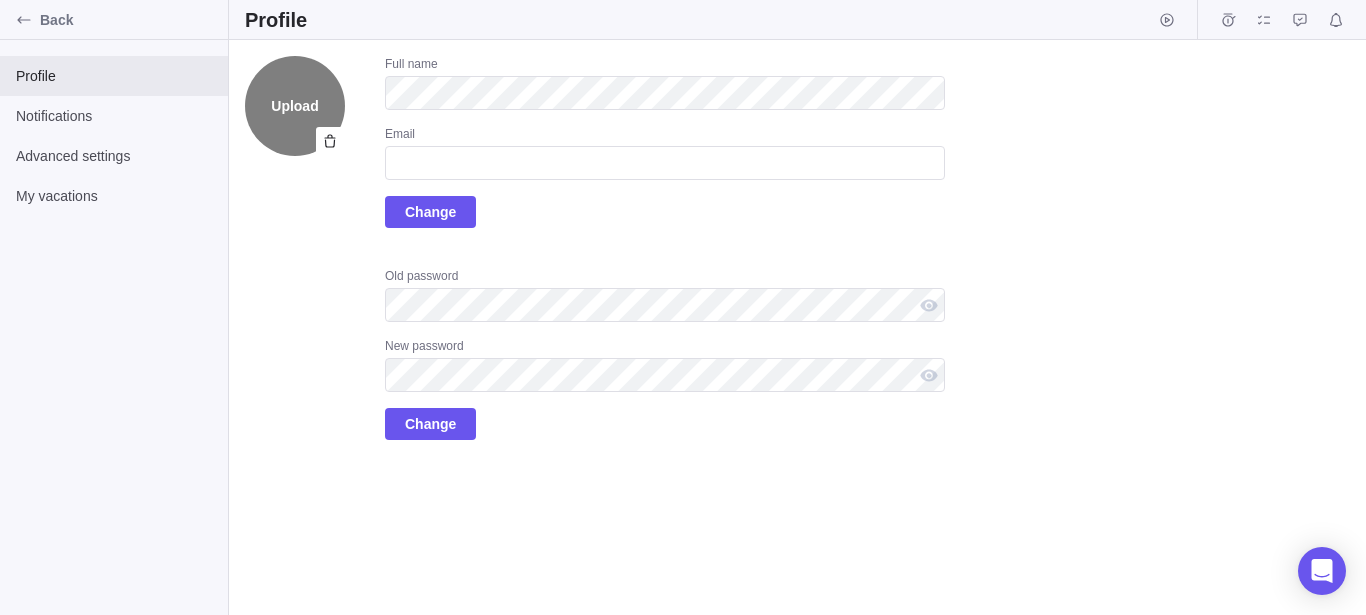 click on "Upload" at bounding box center (295, 106) 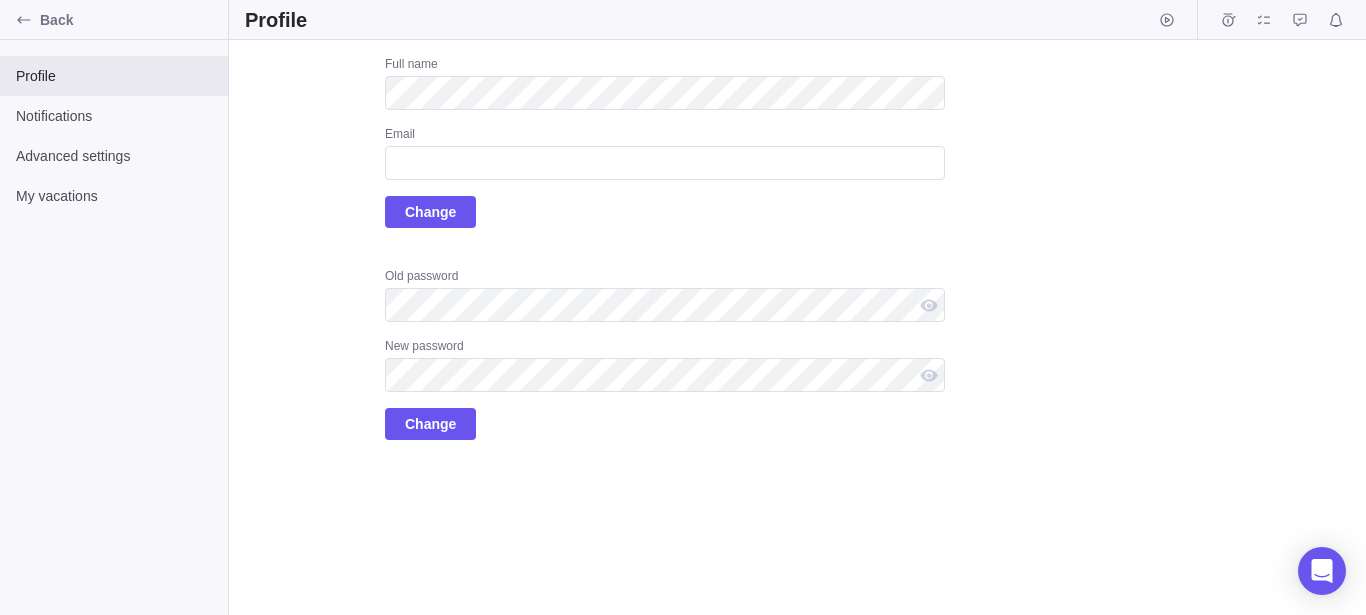 click on "Upload Full name Email Change Old password New password Change" at bounding box center [595, 248] 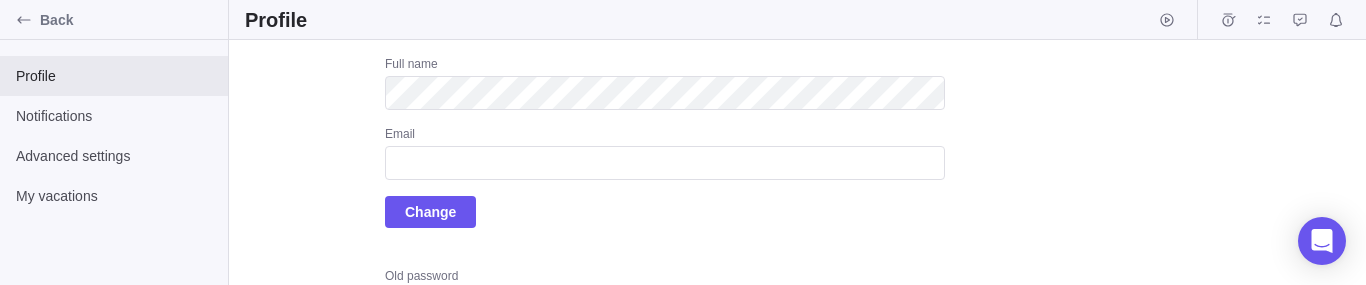 click on "Full name" at bounding box center (665, 66) 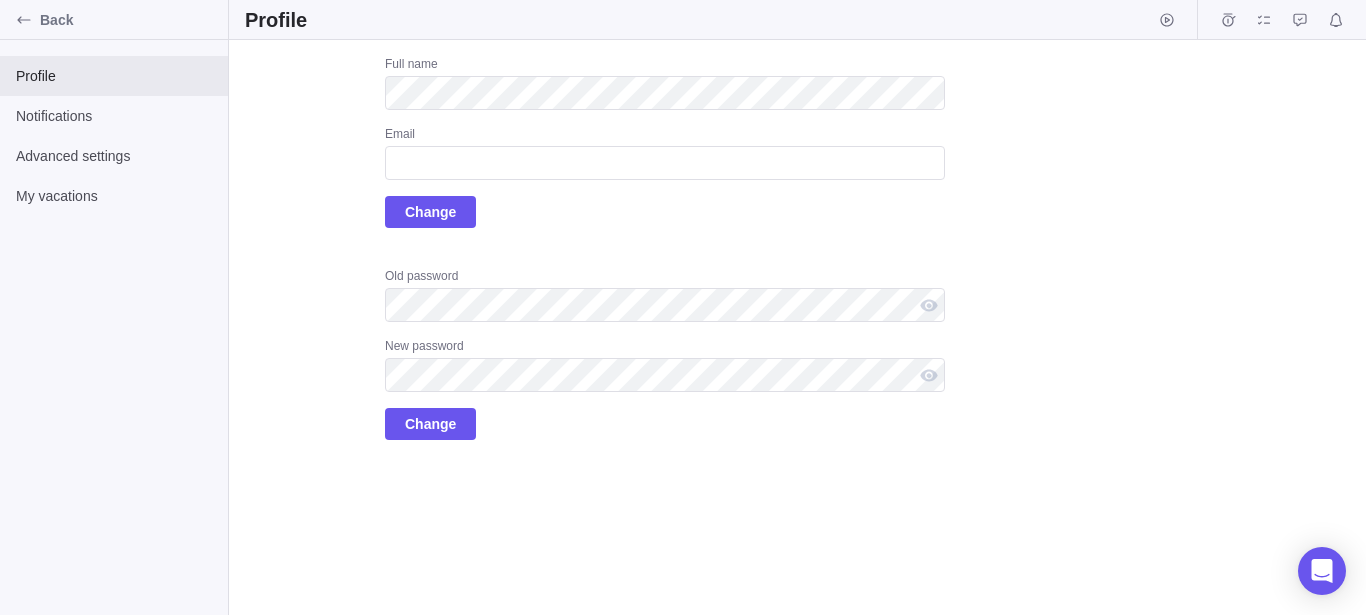 click on "Upload Full name Email Change Old password New password Change" at bounding box center [797, 327] 